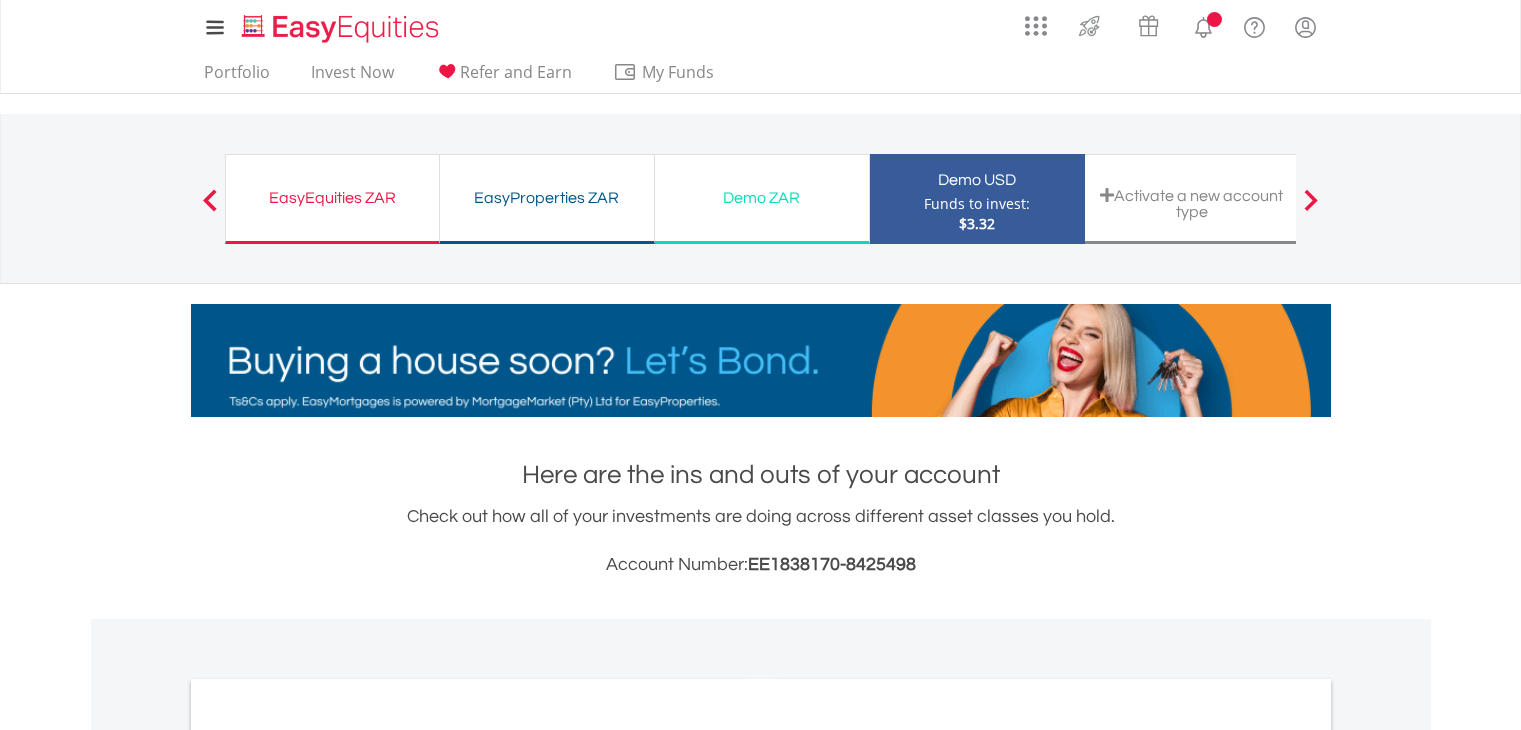 scroll, scrollTop: 0, scrollLeft: 0, axis: both 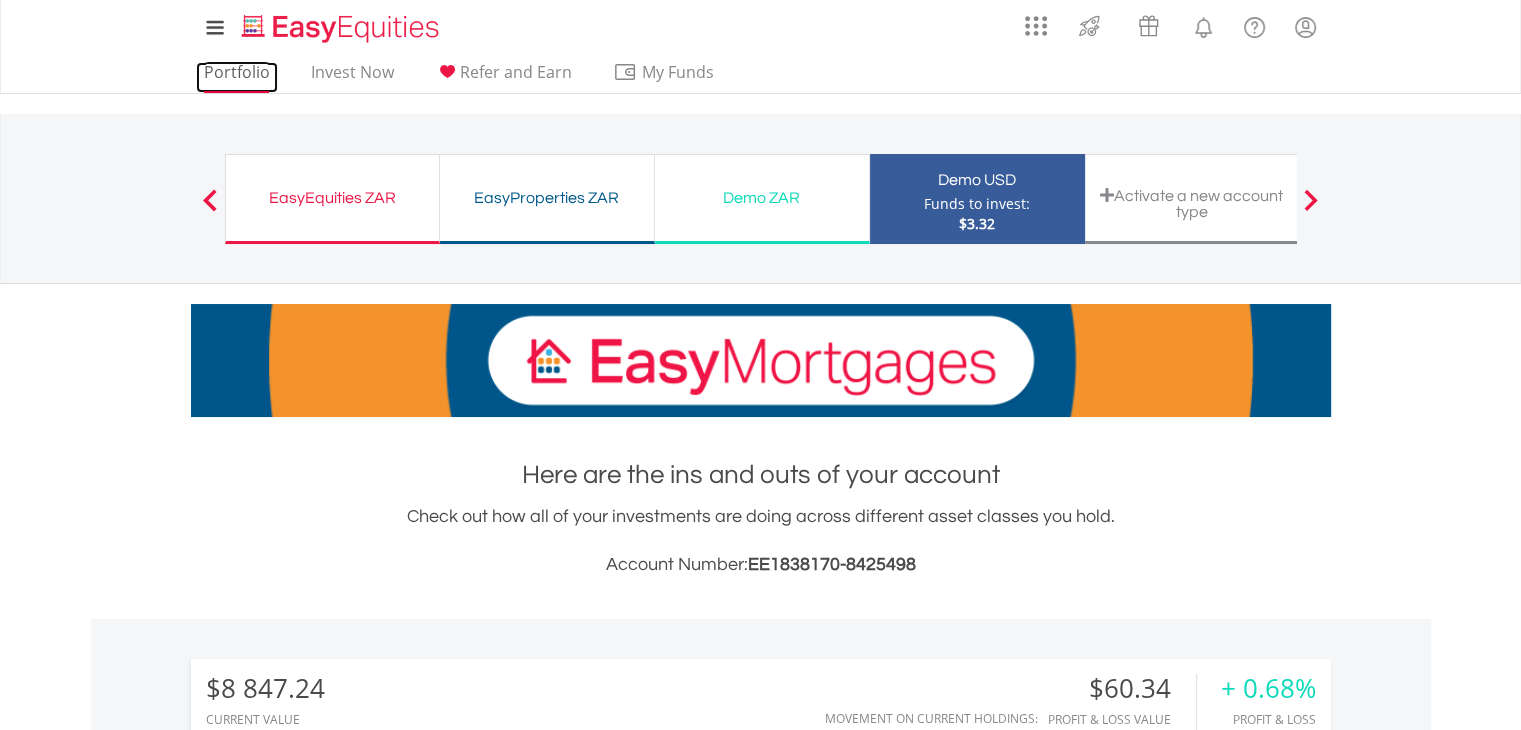 click on "Portfolio" at bounding box center (237, 77) 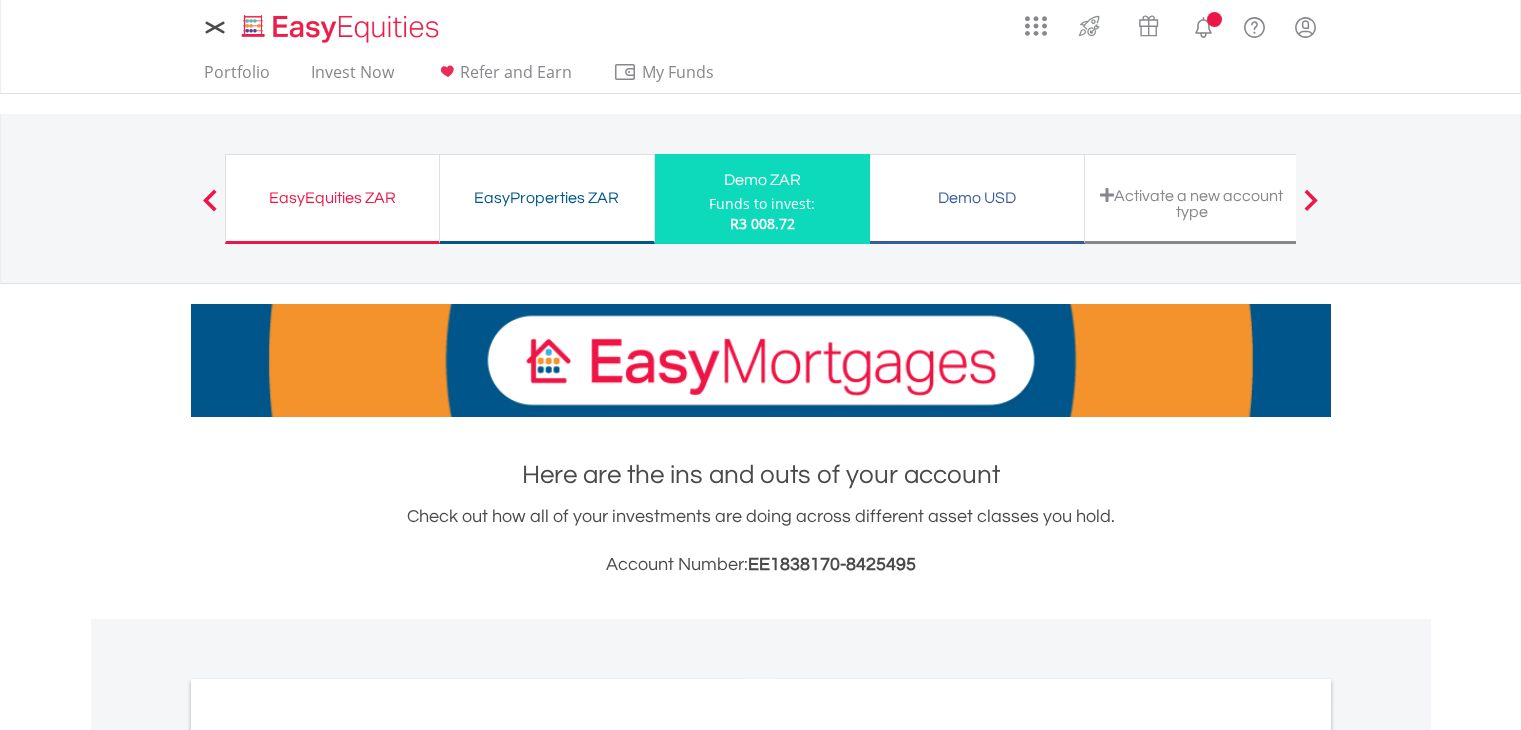 scroll, scrollTop: 0, scrollLeft: 0, axis: both 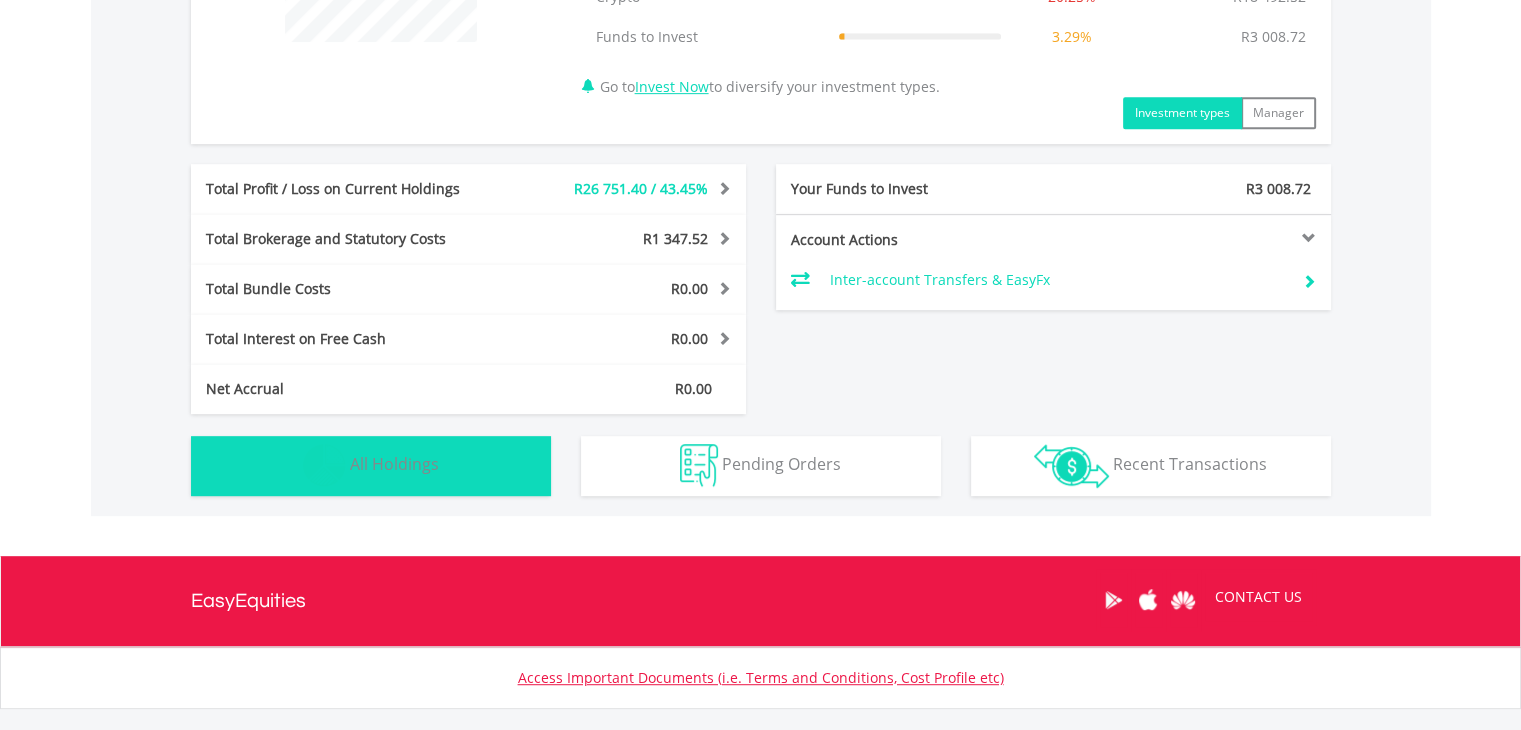 click on "Holdings
All Holdings" at bounding box center (371, 466) 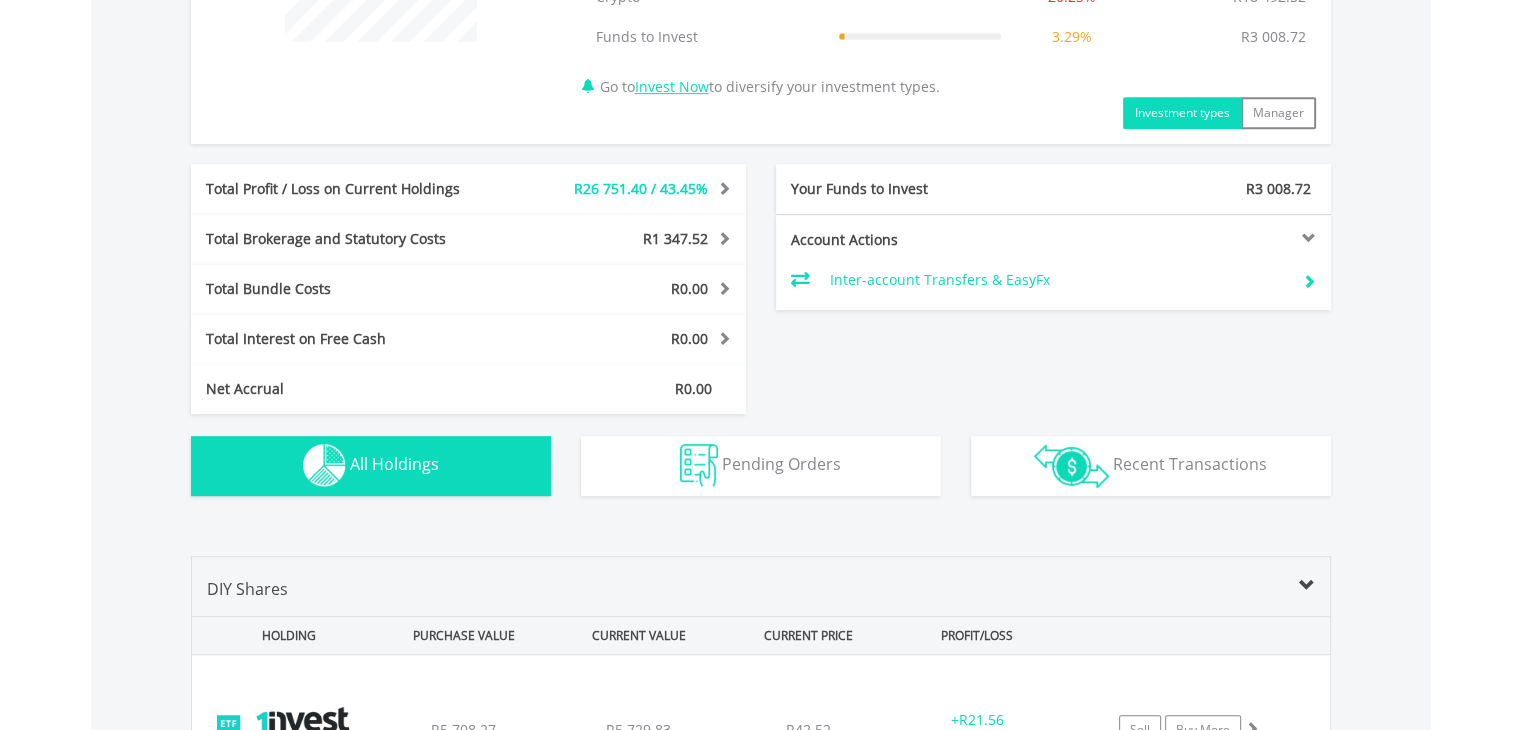 scroll, scrollTop: 1368, scrollLeft: 0, axis: vertical 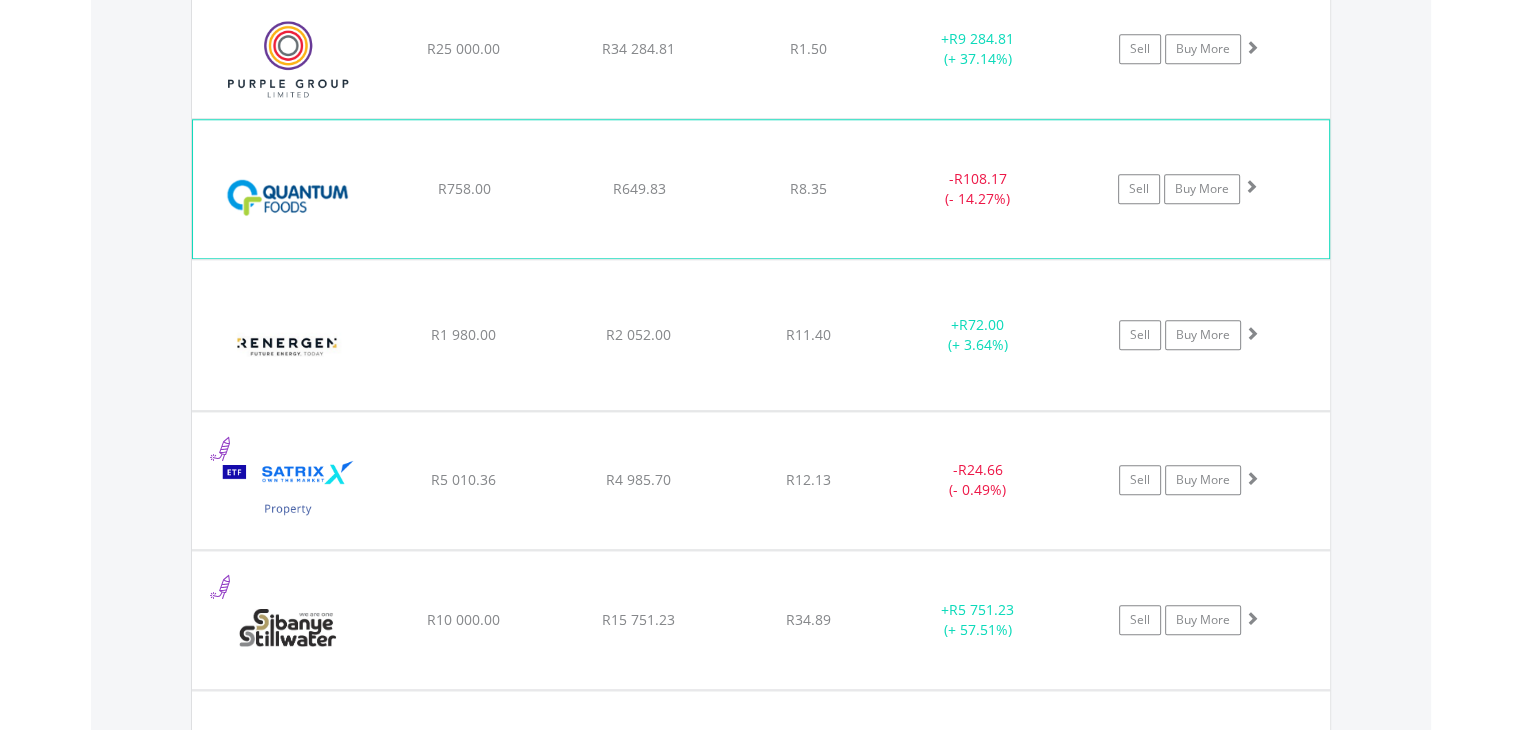 click on "﻿
Quantum Foods Holdings
R758.00
R649.83
R8.35
-  R108.17 (- 14.27%)
Sell
Buy More" at bounding box center [761, -389] 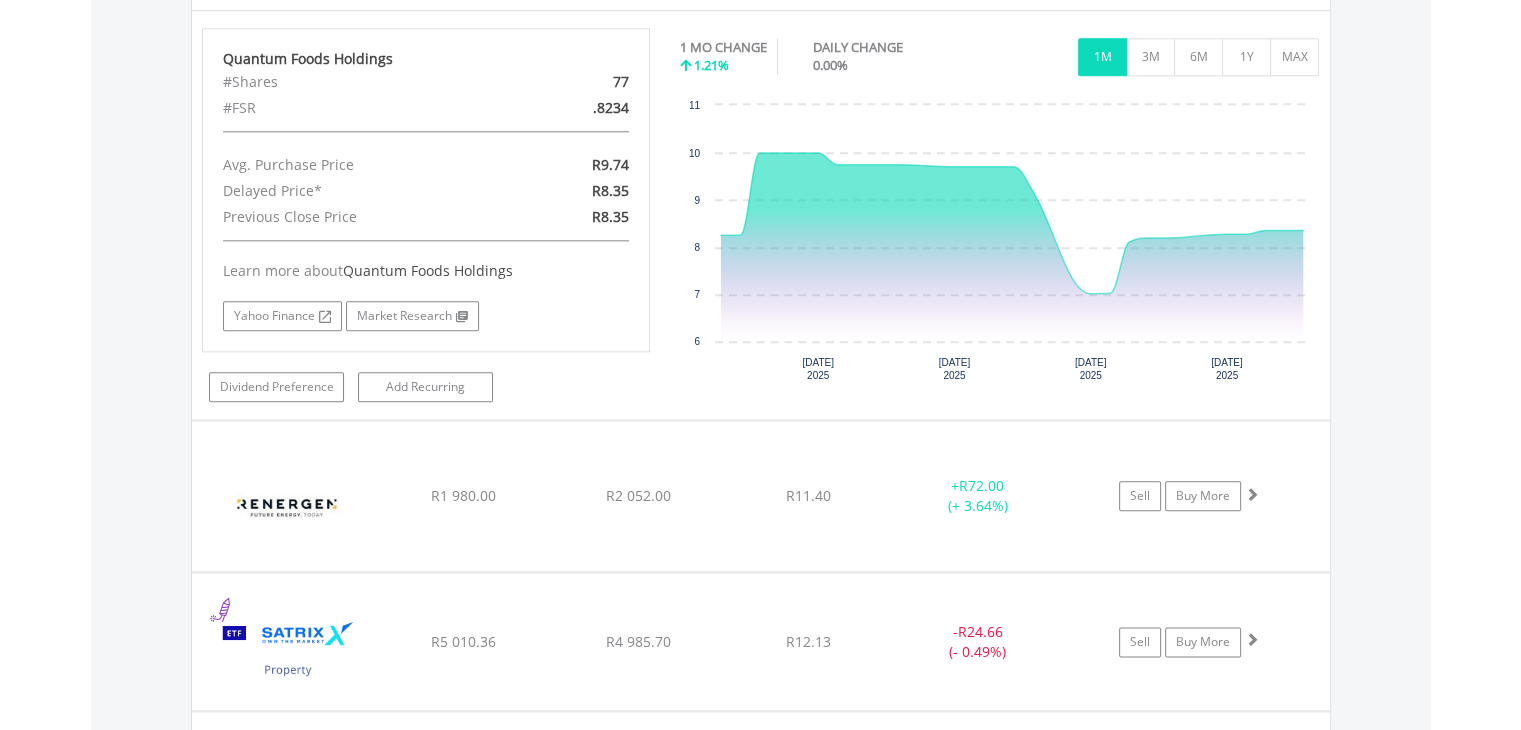 scroll, scrollTop: 2184, scrollLeft: 0, axis: vertical 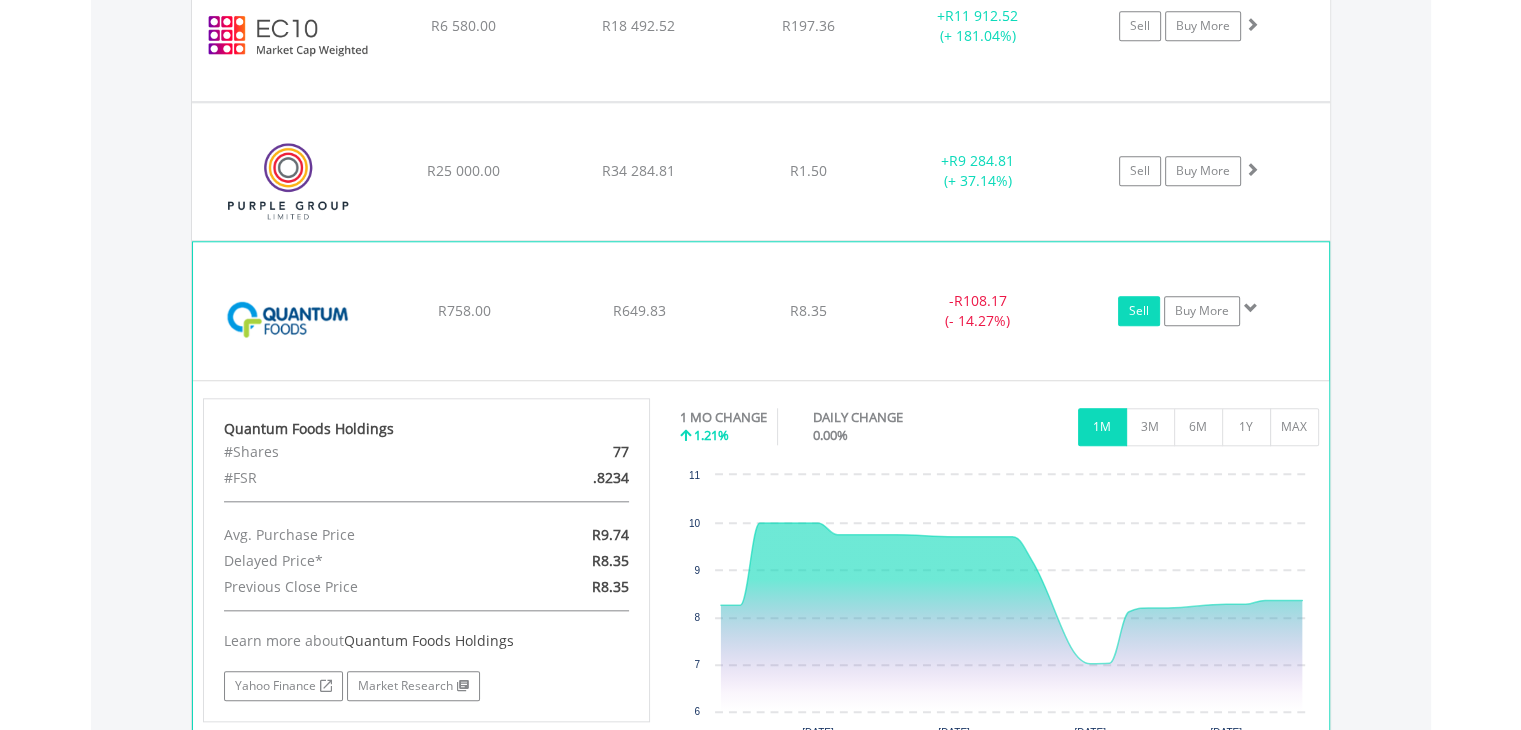 click on "Sell" at bounding box center (1139, 311) 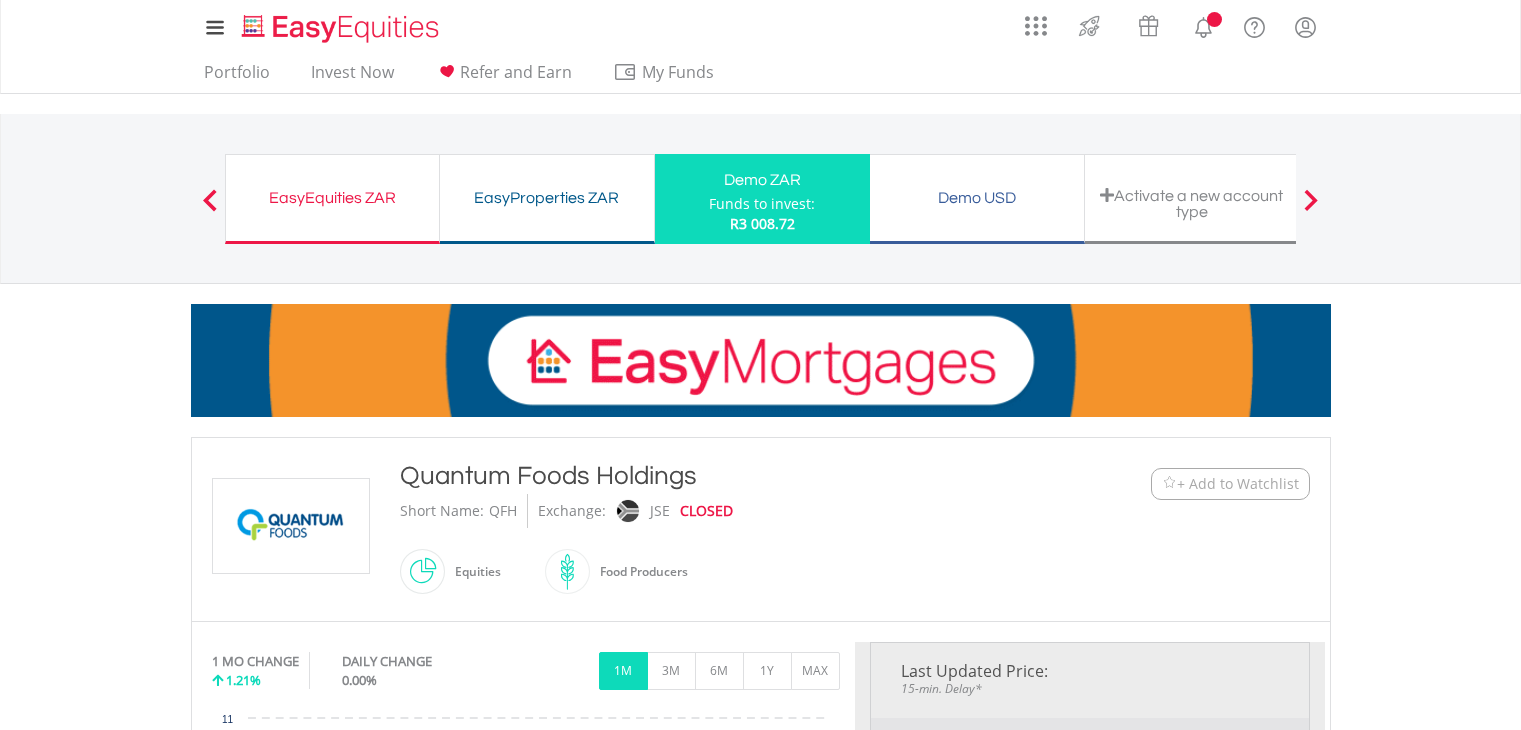 scroll, scrollTop: 0, scrollLeft: 0, axis: both 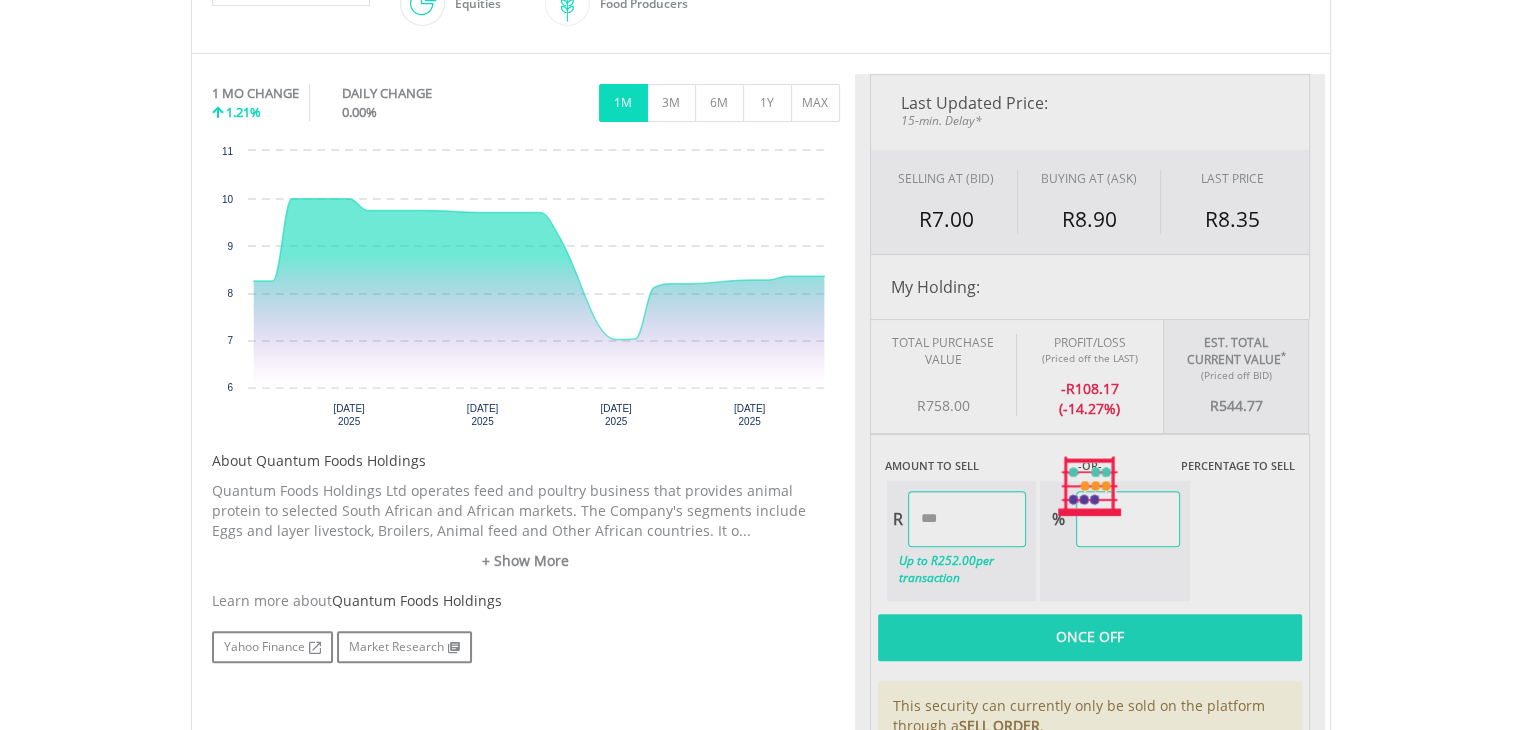type on "******" 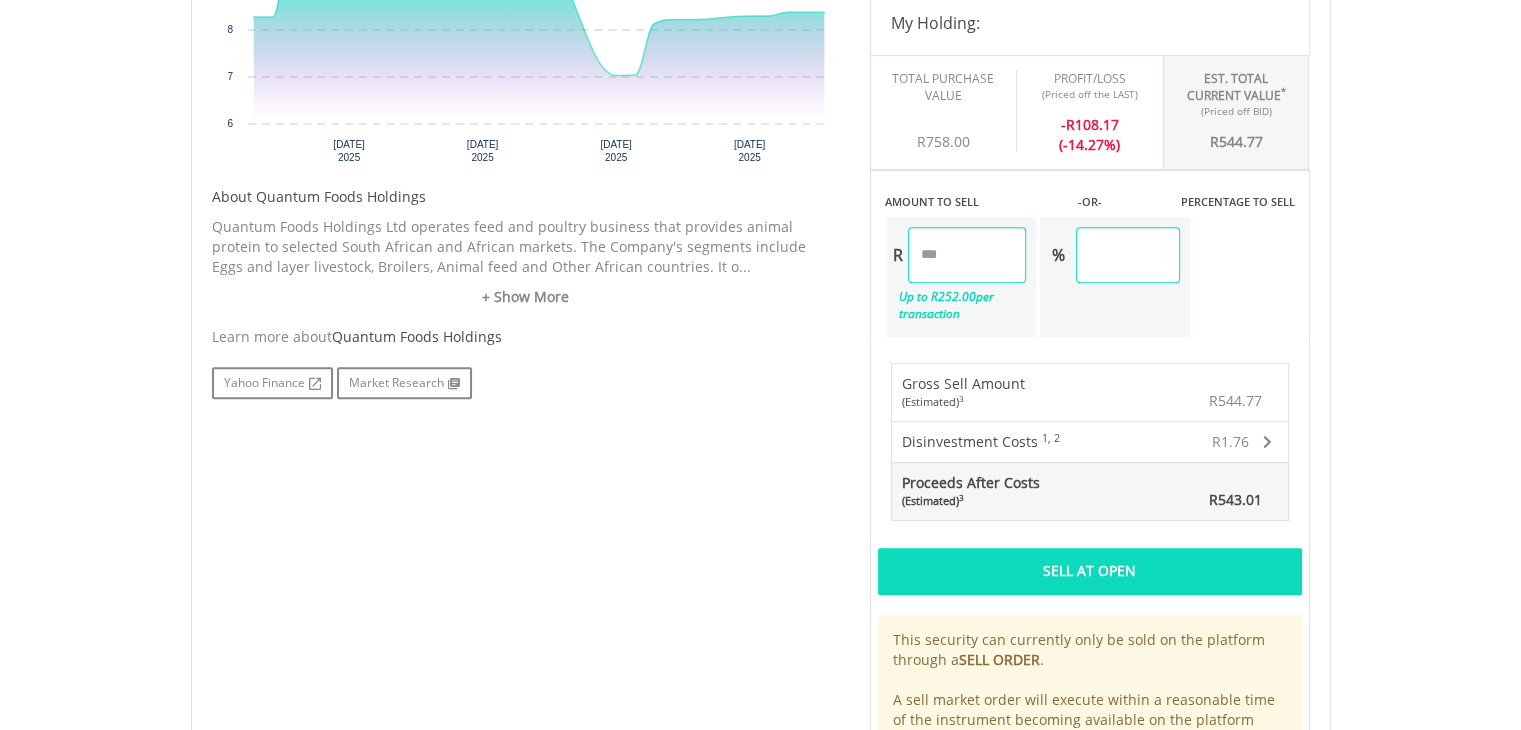scroll, scrollTop: 844, scrollLeft: 0, axis: vertical 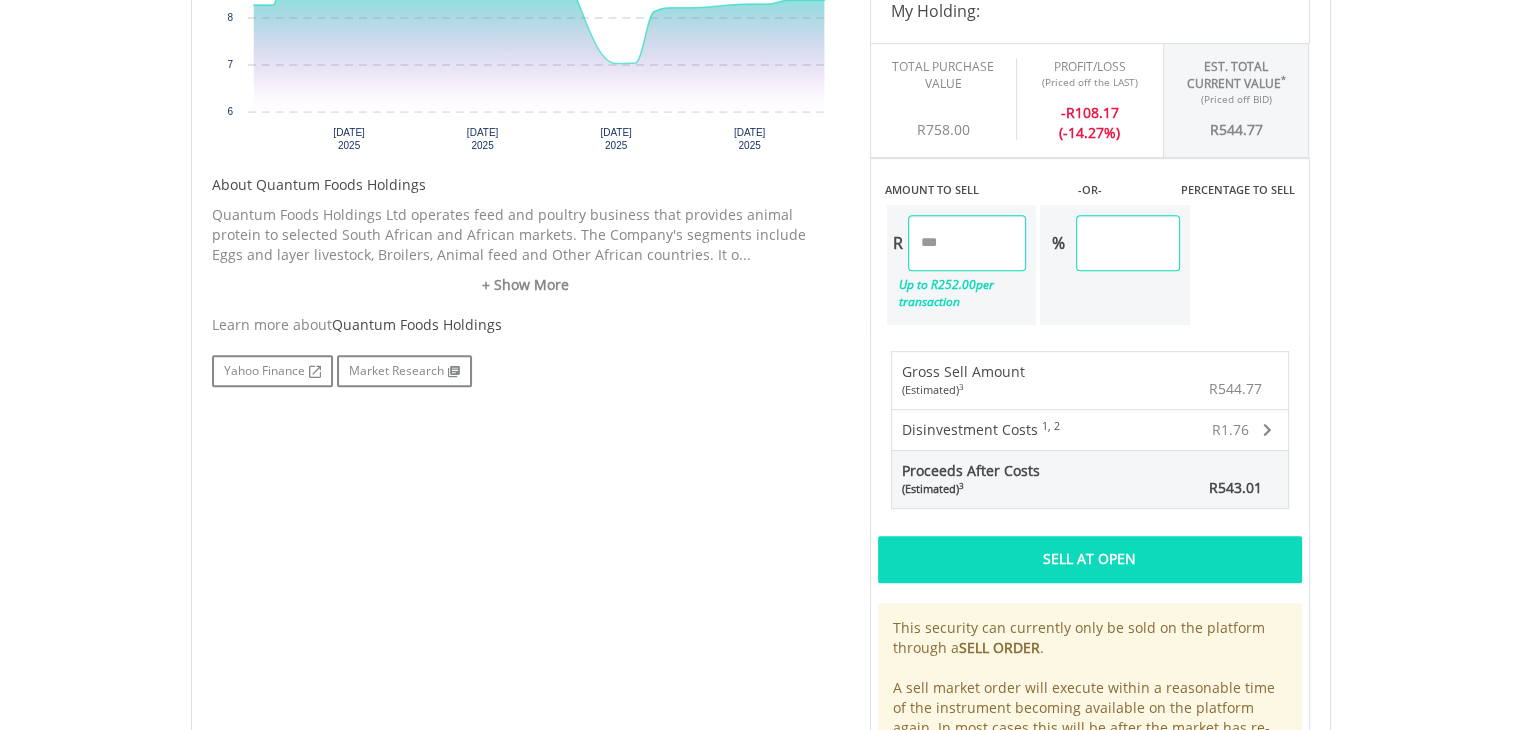 click on "Sell At Open" at bounding box center (1090, 559) 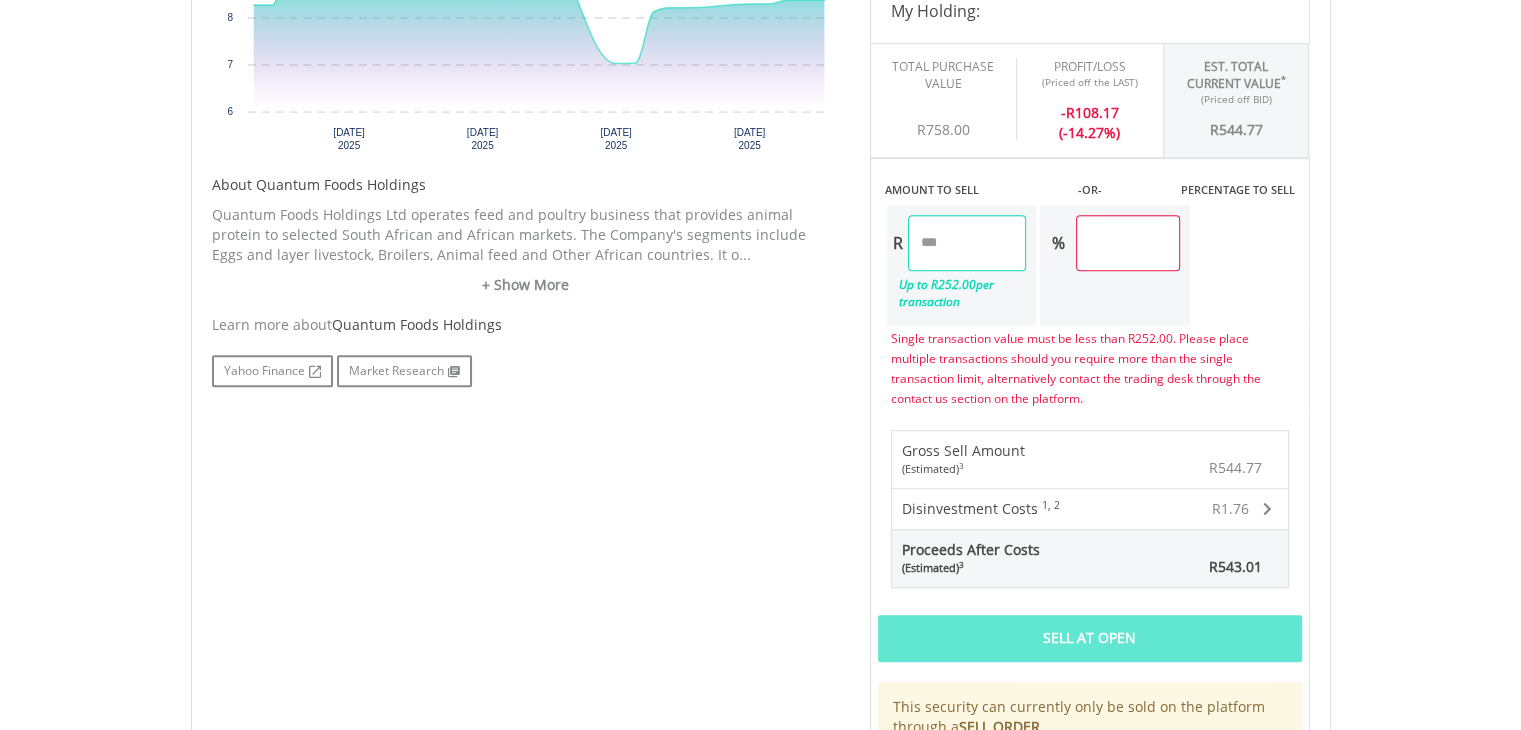 click on "******" at bounding box center [967, 243] 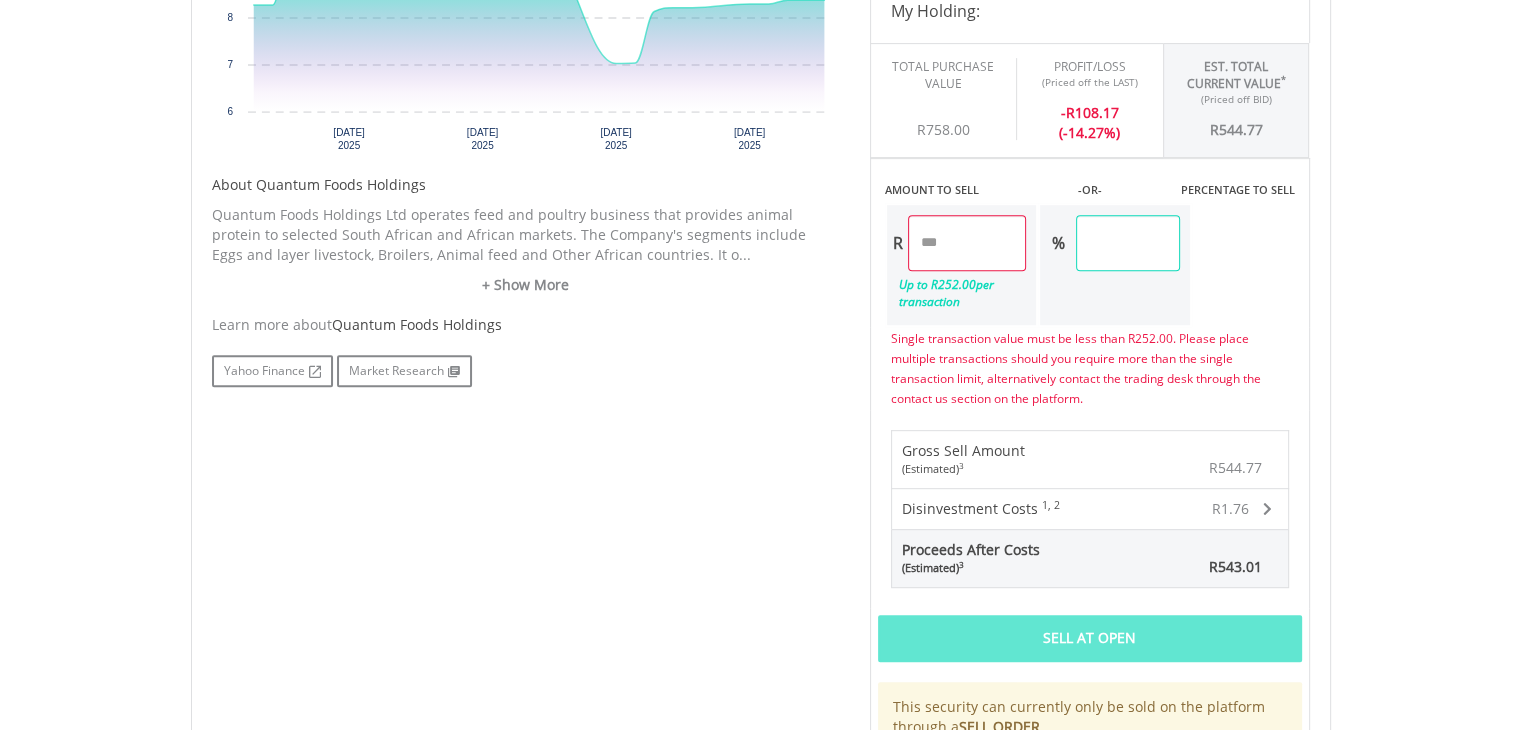click on "******" at bounding box center [1127, 243] 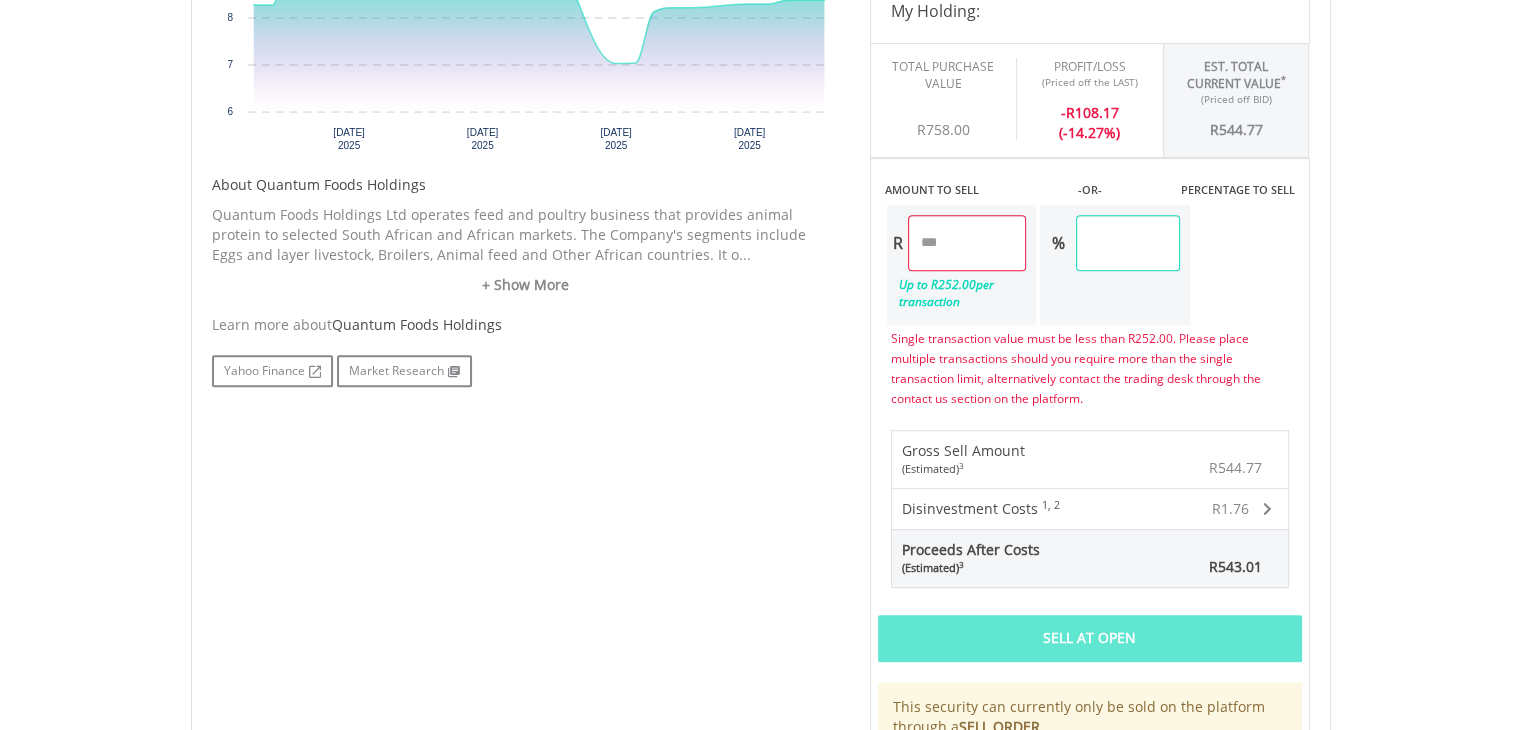type on "*" 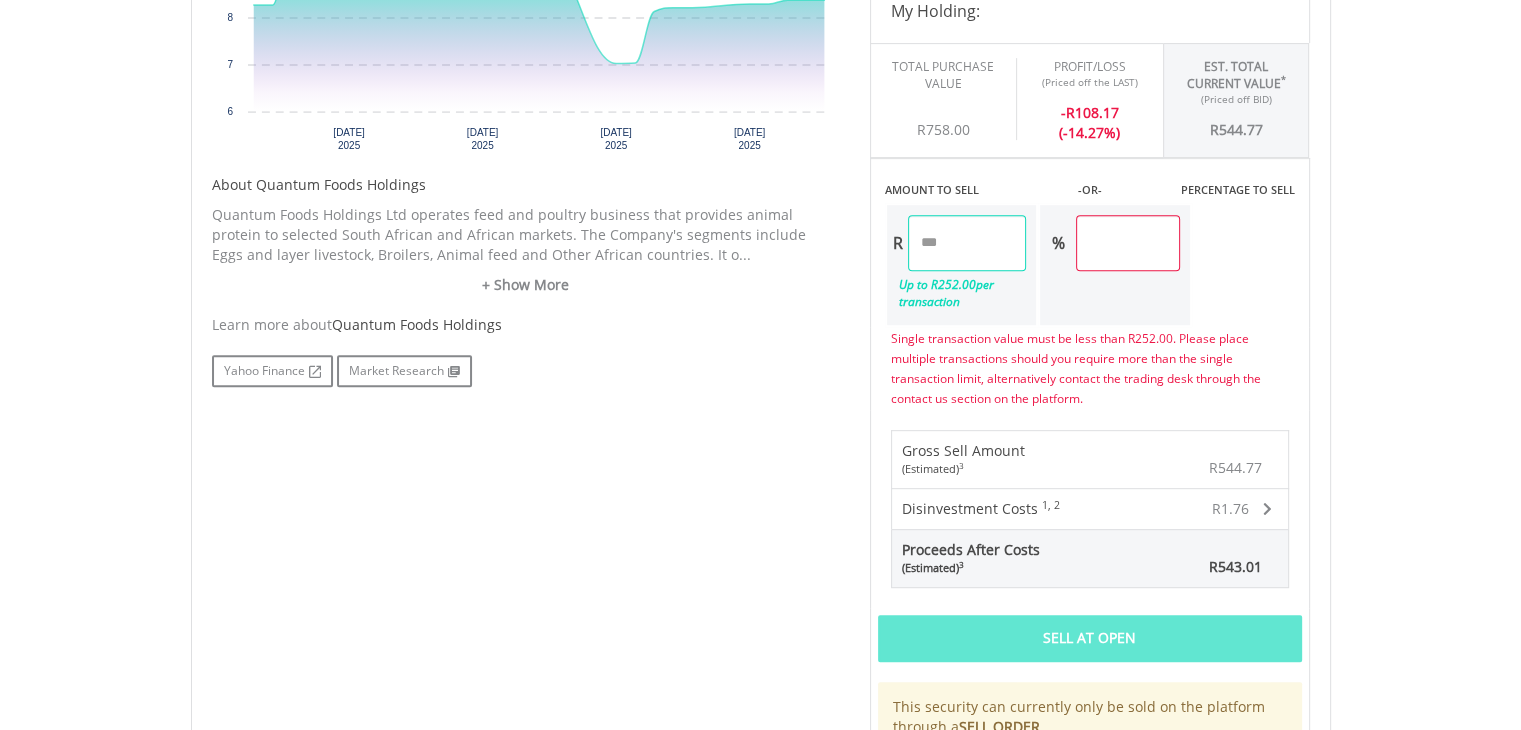 click on "Last Updated Price:
15-min. Delay*
SELLING AT (BID)
BUYING AT                     (ASK)
LAST PRICE
R7.00
R8.90
R8.35
My Holding:
Total Purchase Value R758.00 Profit/Loss - R * R" at bounding box center [1090, 349] 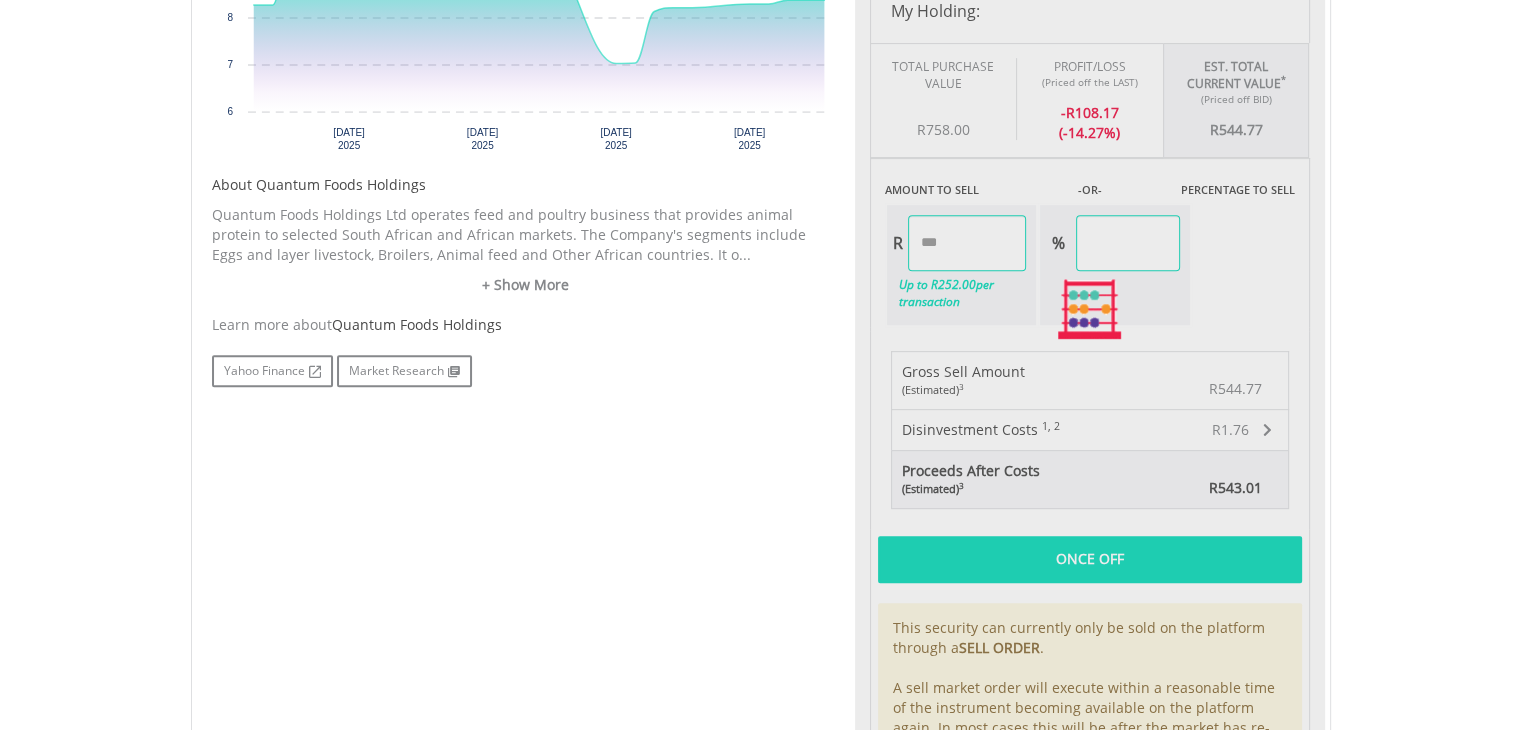 type on "******" 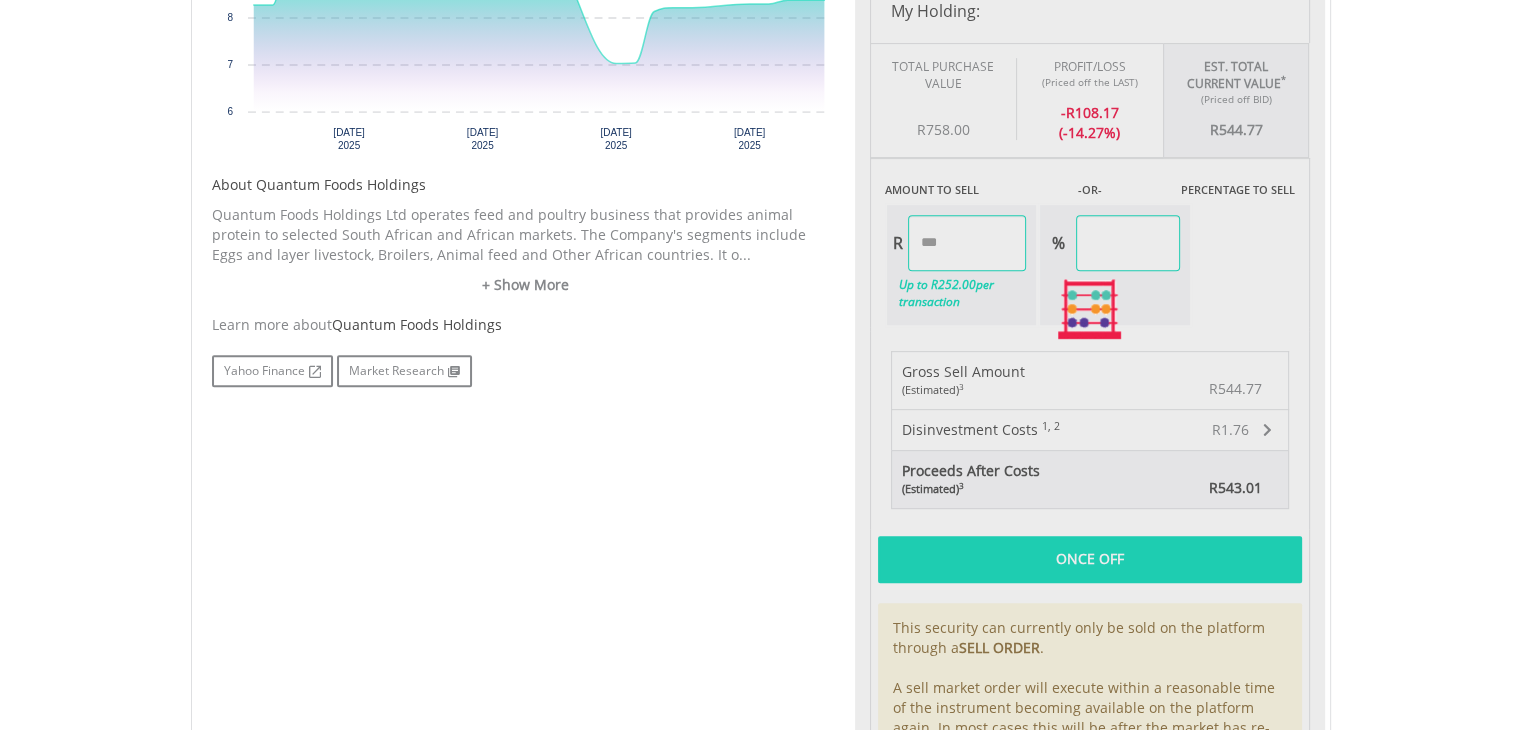 type on "*****" 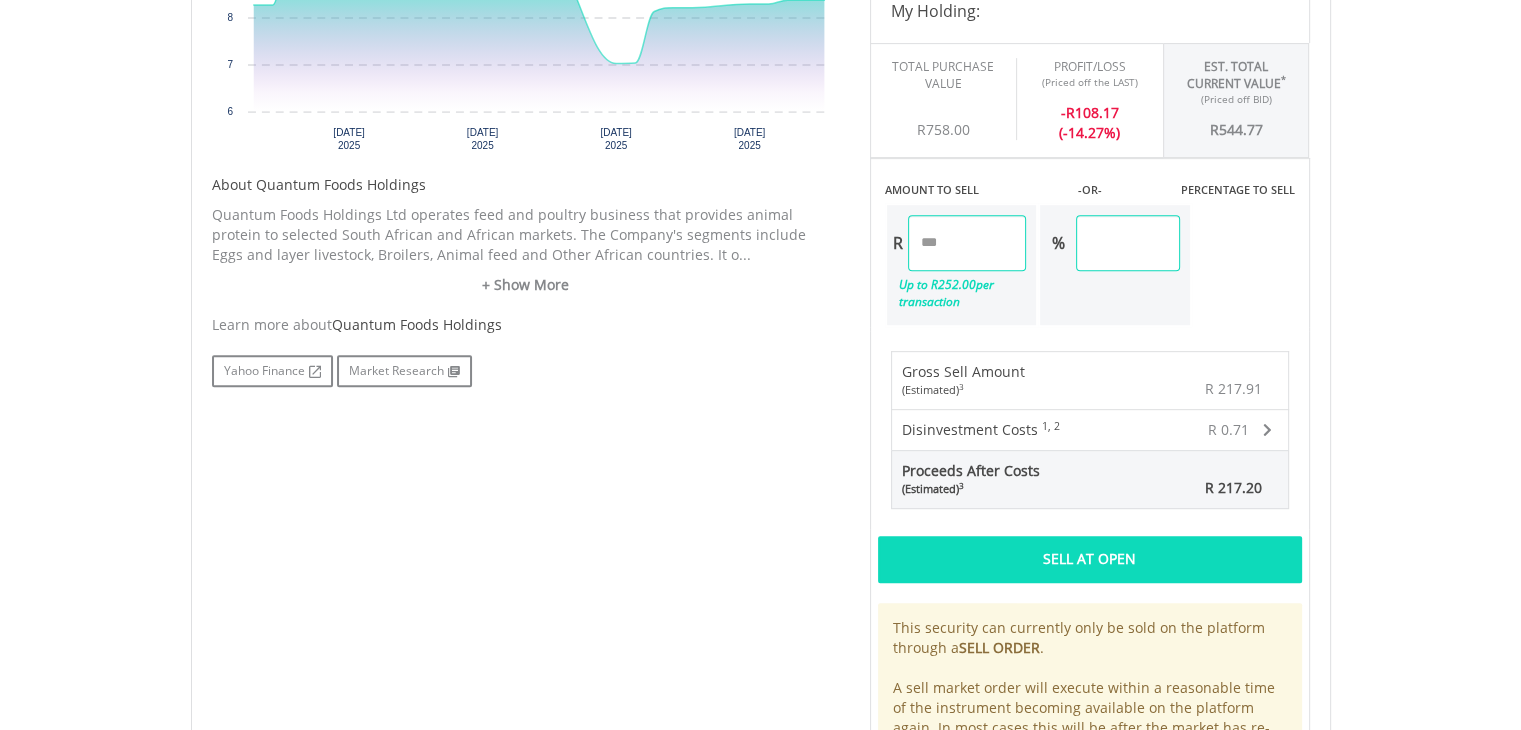 click on "Sell At Open" at bounding box center (1090, 559) 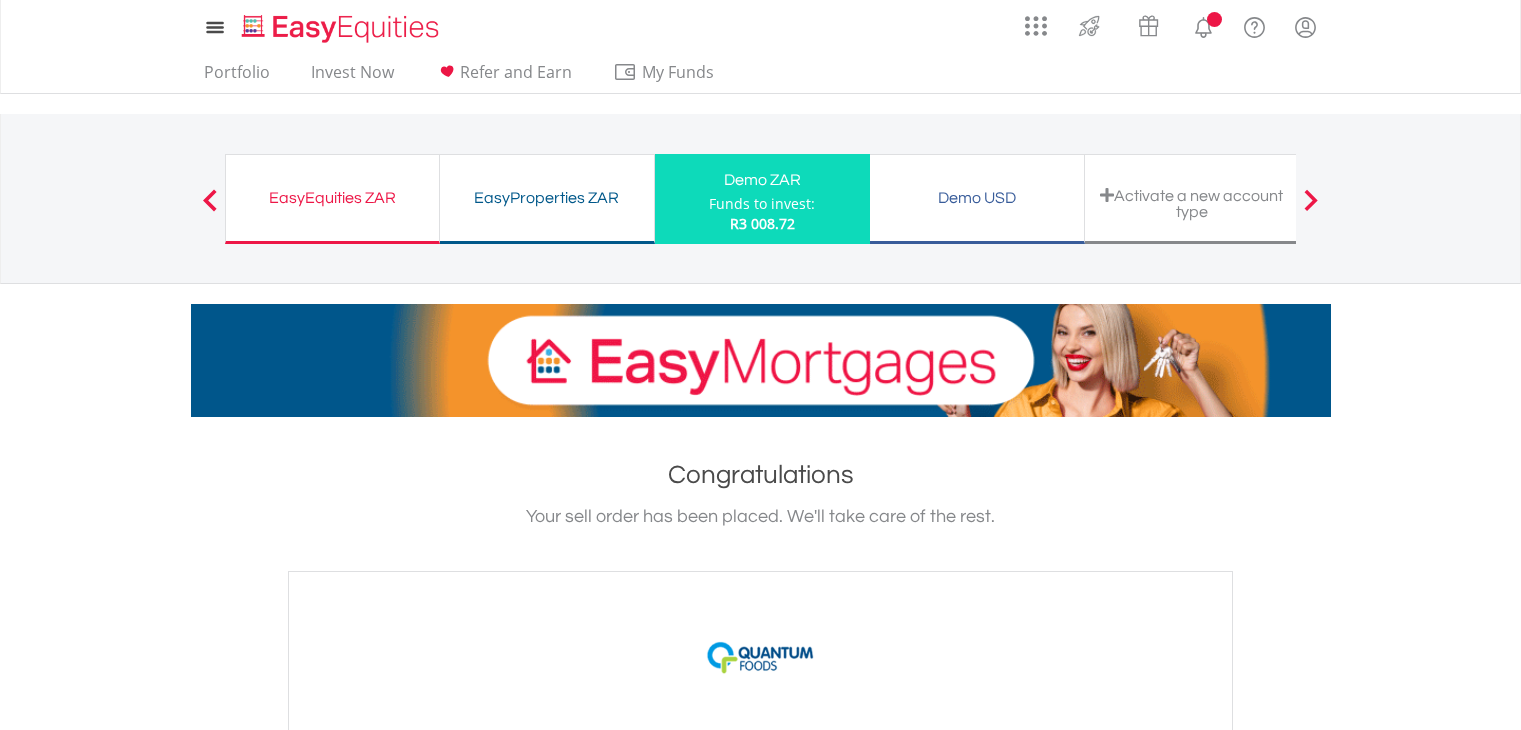 scroll, scrollTop: 0, scrollLeft: 0, axis: both 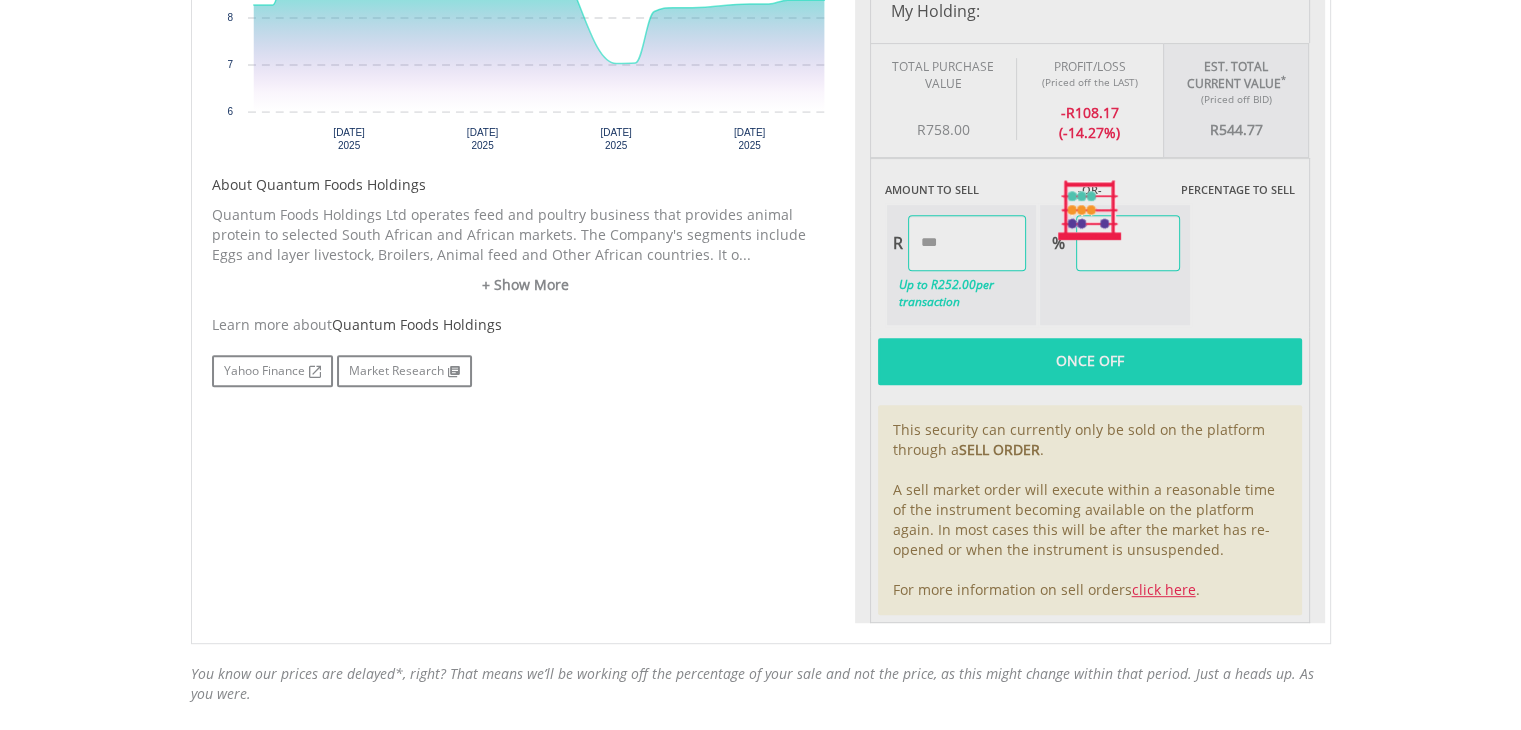 type on "******" 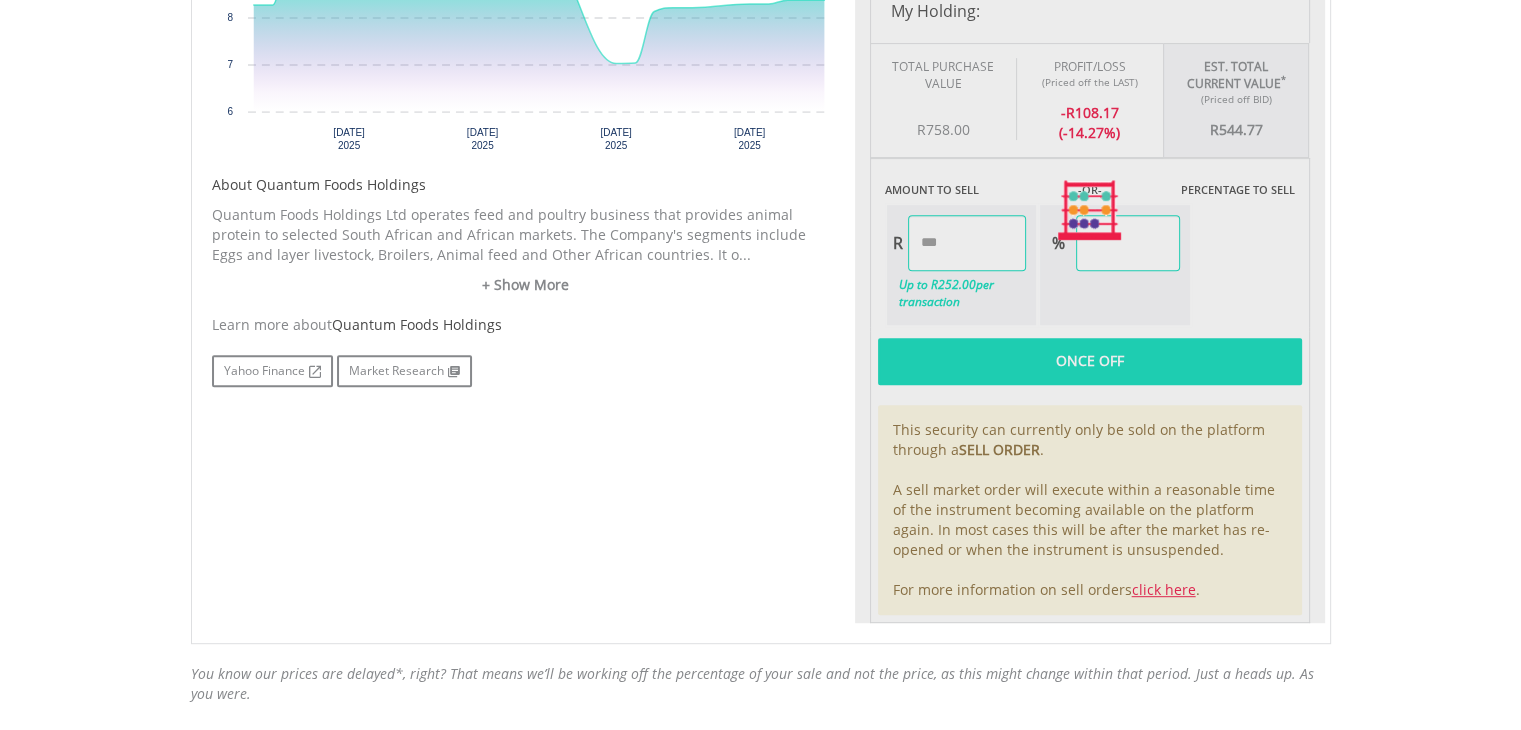 type on "******" 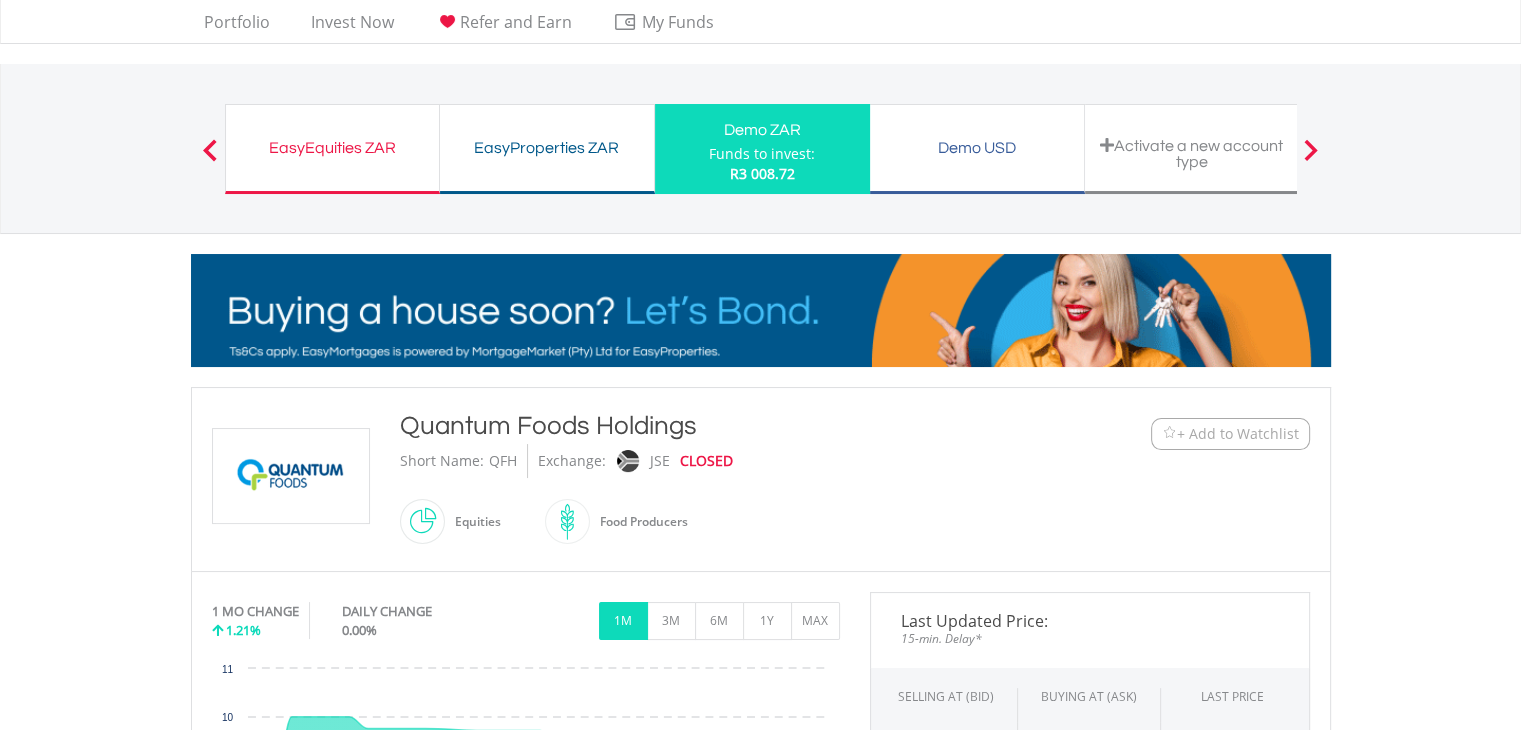 scroll, scrollTop: 0, scrollLeft: 0, axis: both 